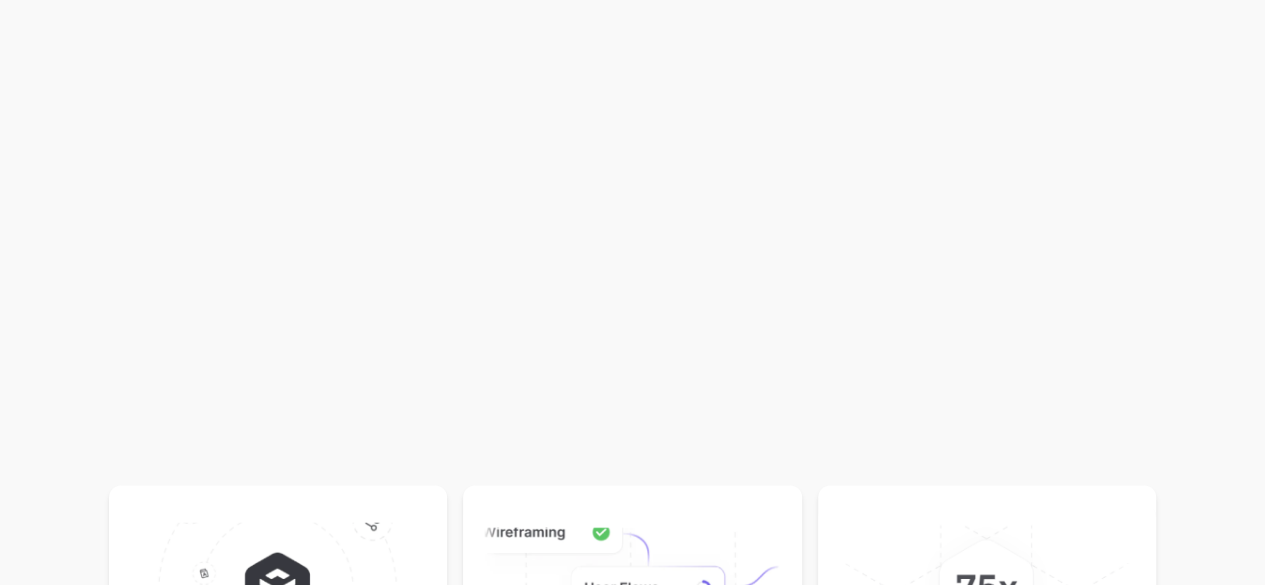 scroll, scrollTop: 1321, scrollLeft: 0, axis: vertical 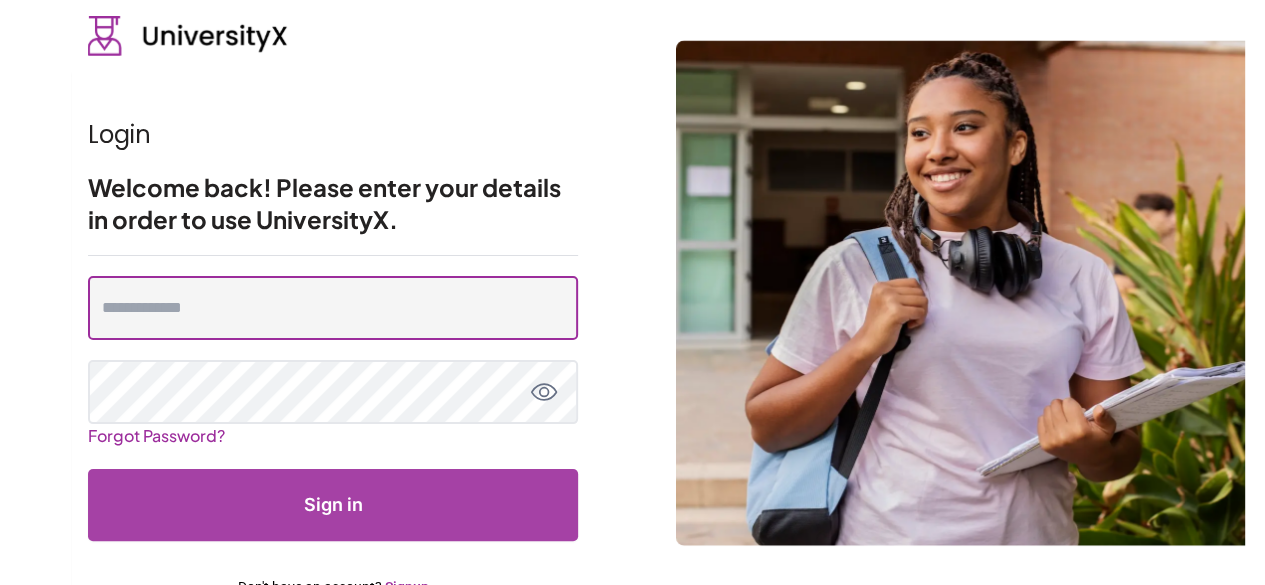 type on "**********" 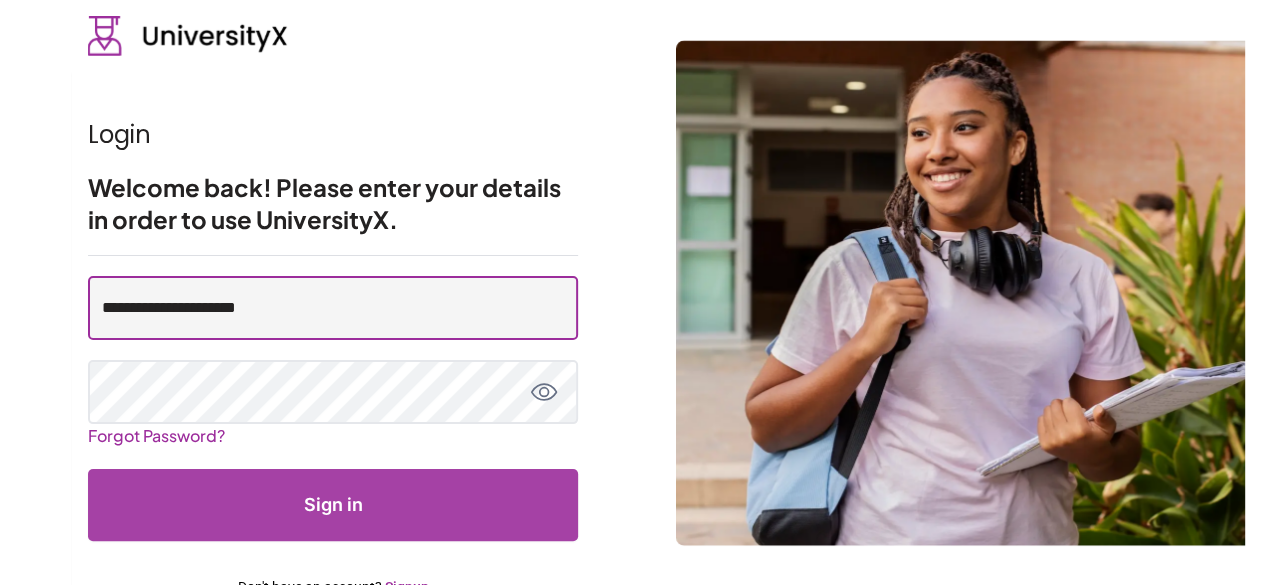 scroll, scrollTop: 0, scrollLeft: 0, axis: both 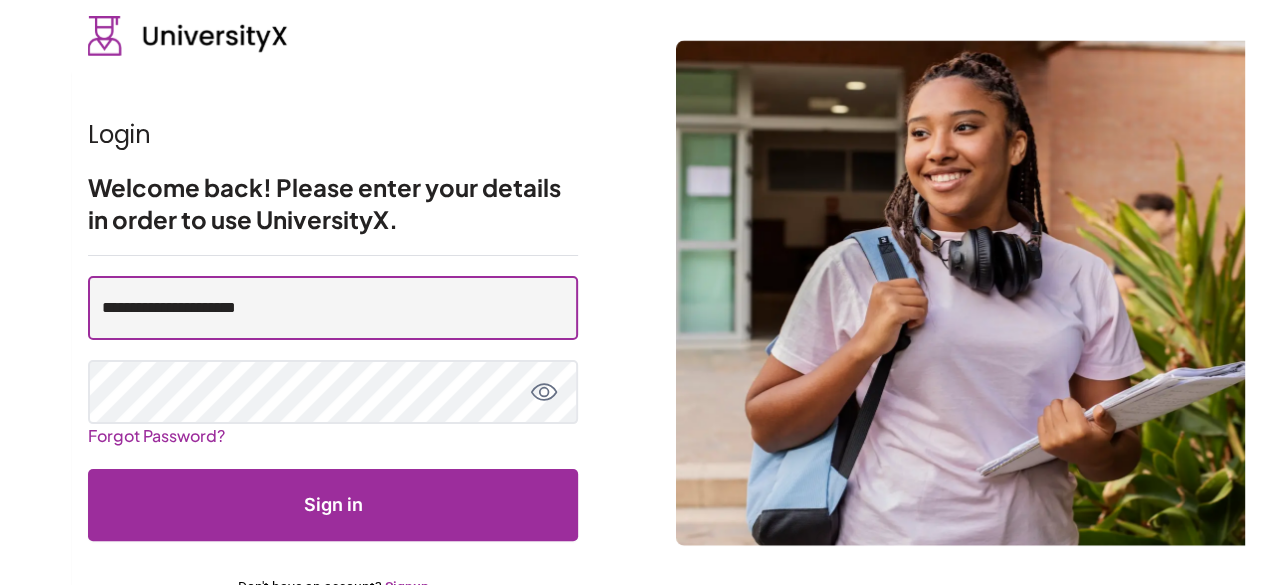 click on "**********" at bounding box center [333, 308] 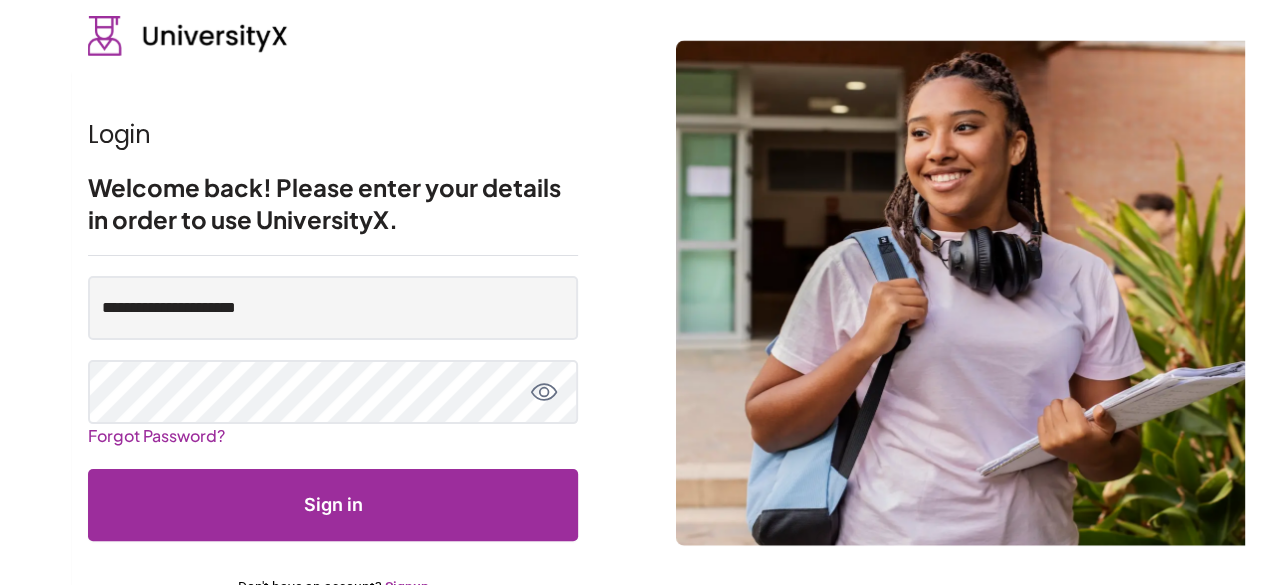 click on "Sign in" at bounding box center (333, 505) 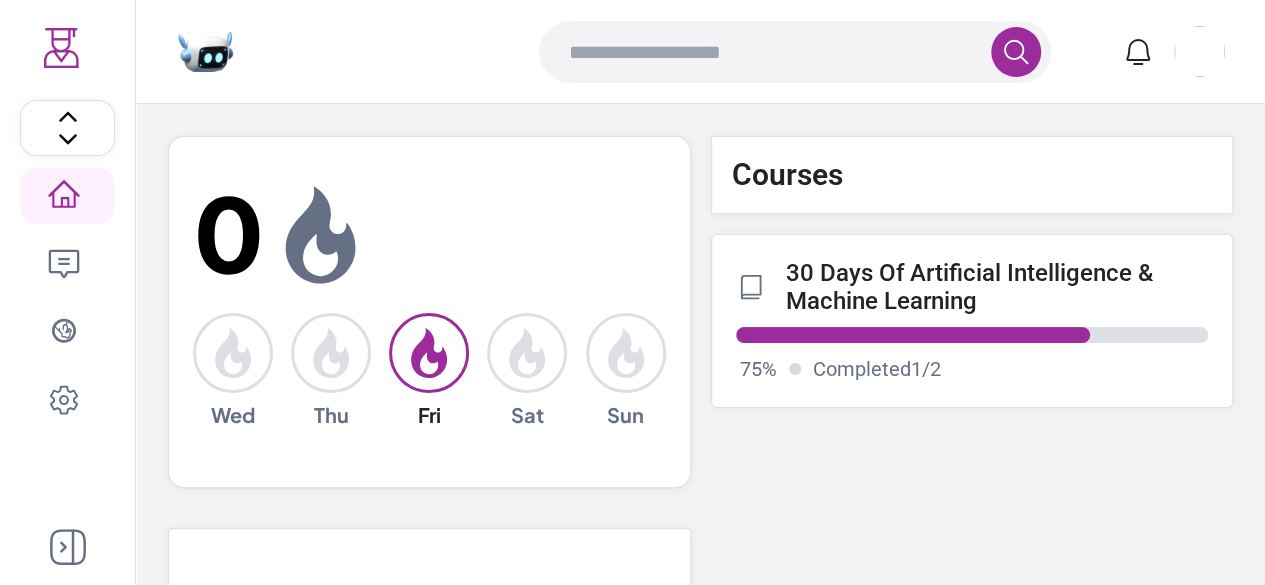 click on "30 Days Of Artificial Intelligence & Machine Learning" at bounding box center [997, 287] 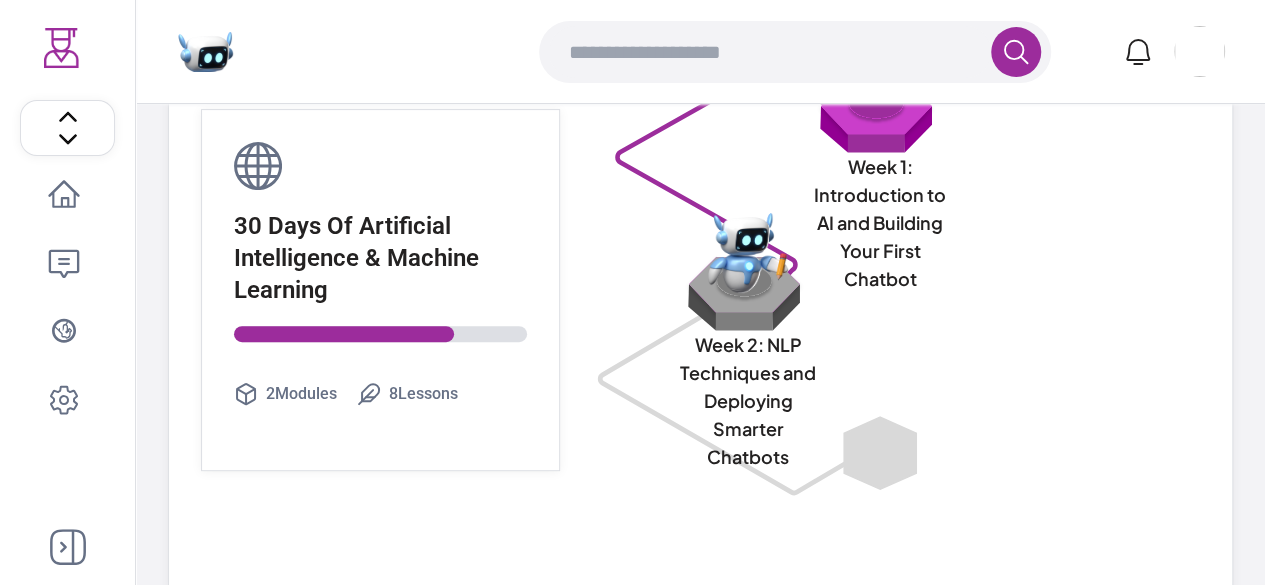 scroll, scrollTop: 200, scrollLeft: 0, axis: vertical 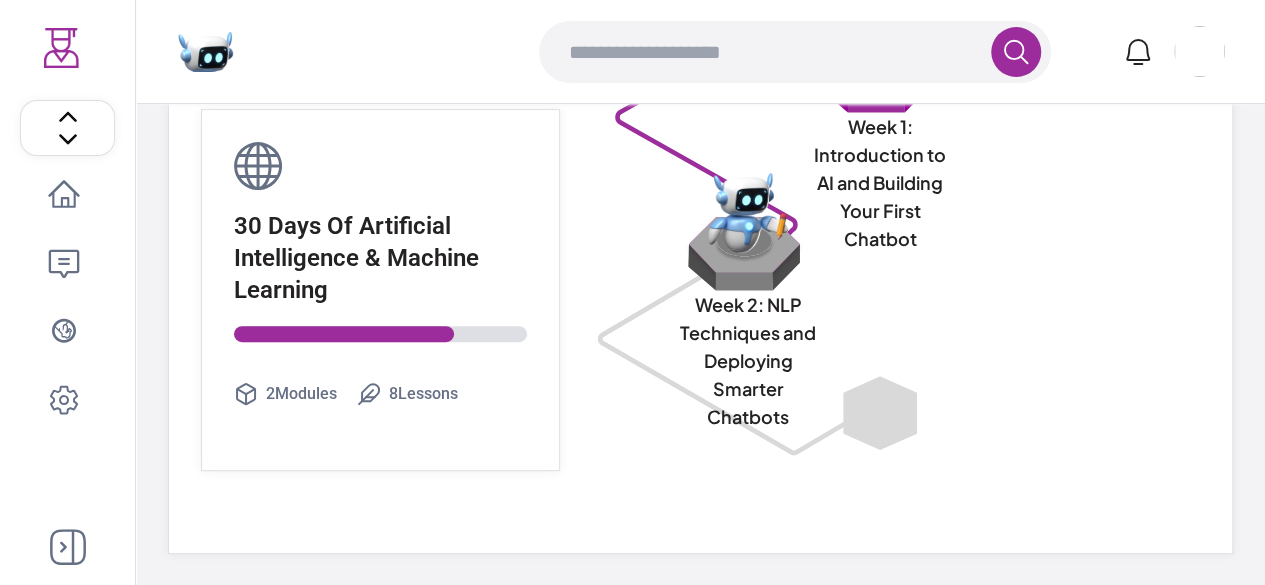 click at bounding box center [748, 253] 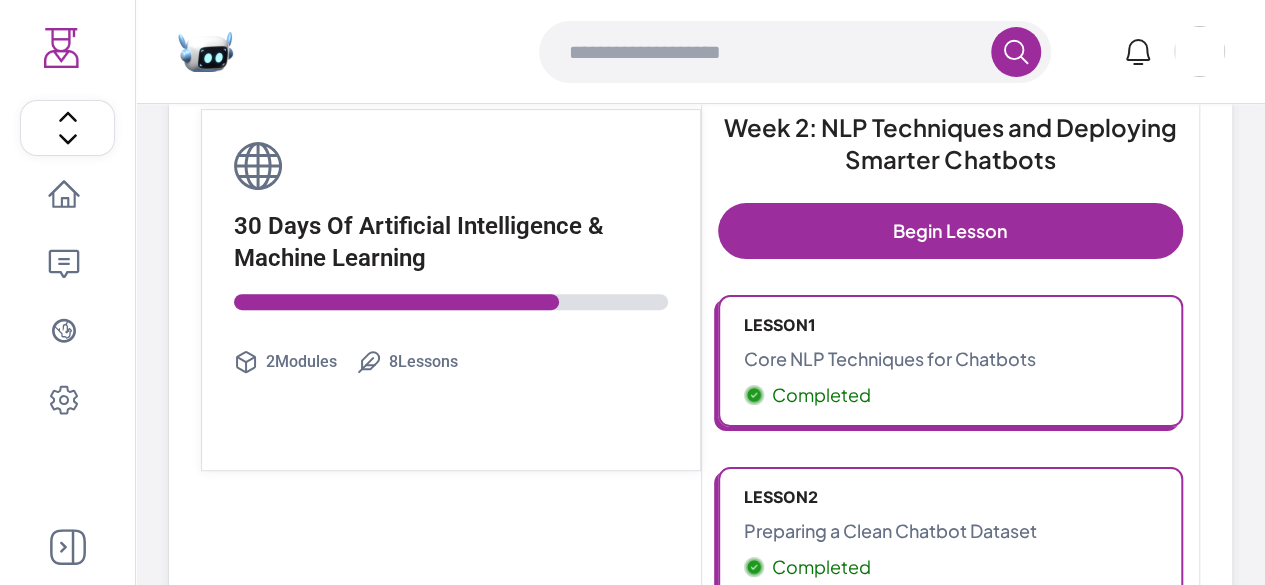 scroll, scrollTop: 0, scrollLeft: 0, axis: both 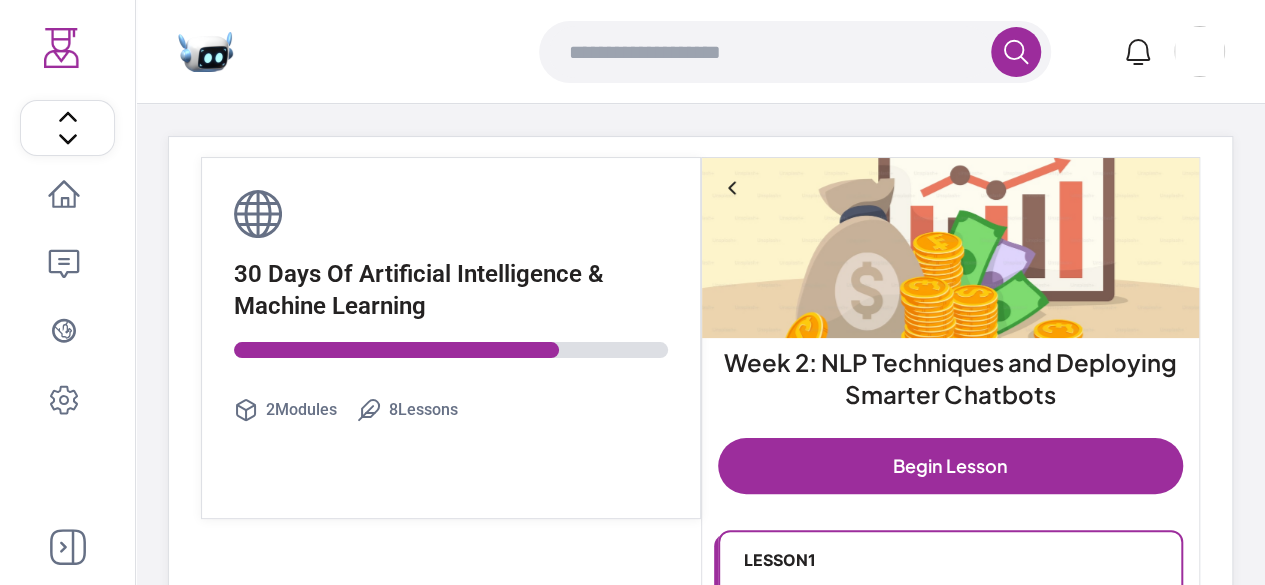 click 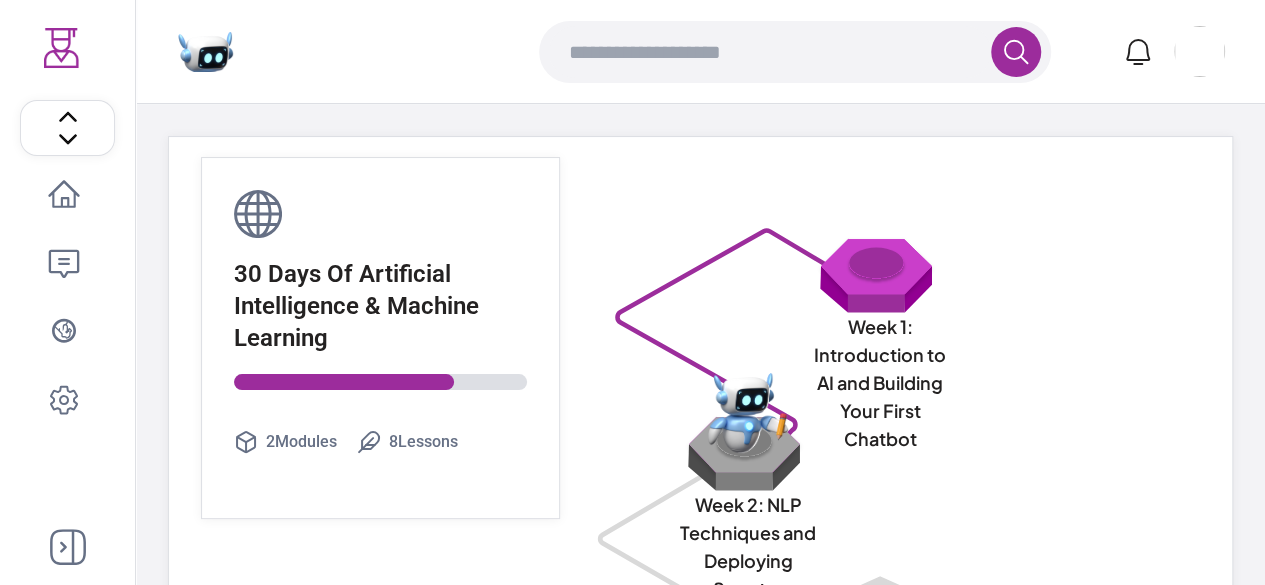 scroll, scrollTop: 200, scrollLeft: 0, axis: vertical 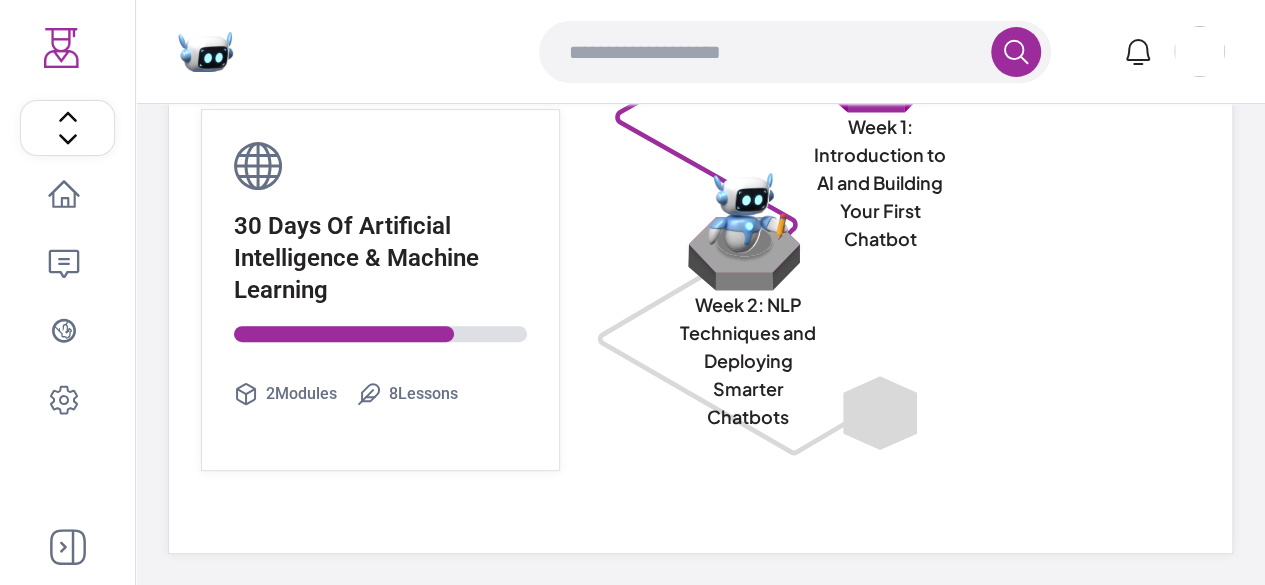 click 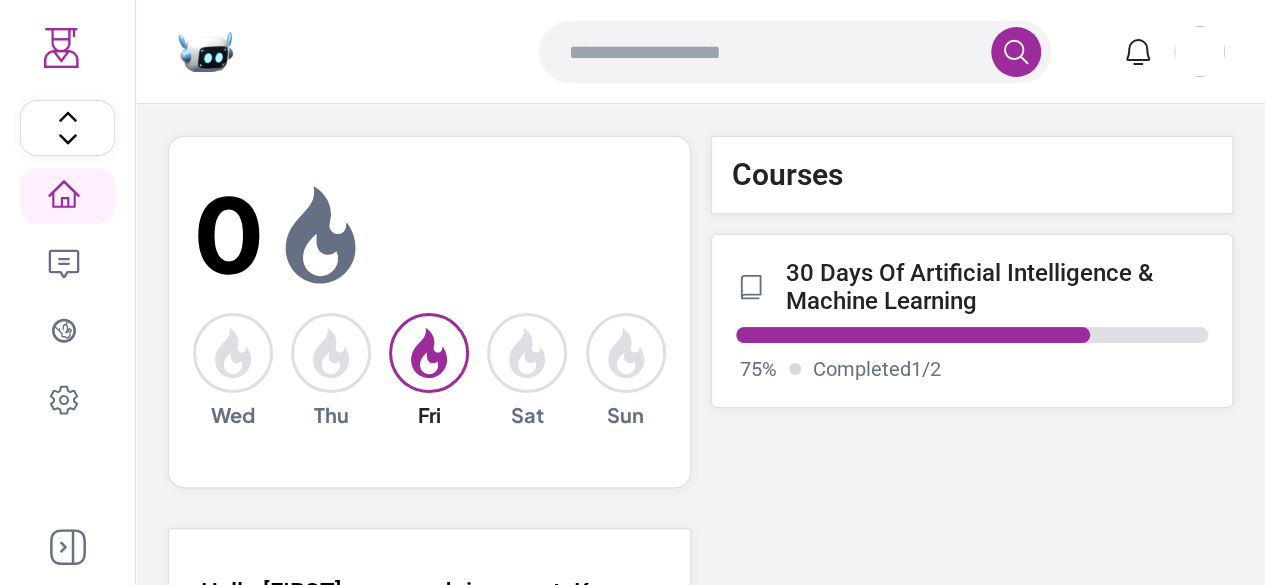 click on "30 Days Of Artificial Intelligence & Machine Learning" at bounding box center (997, 287) 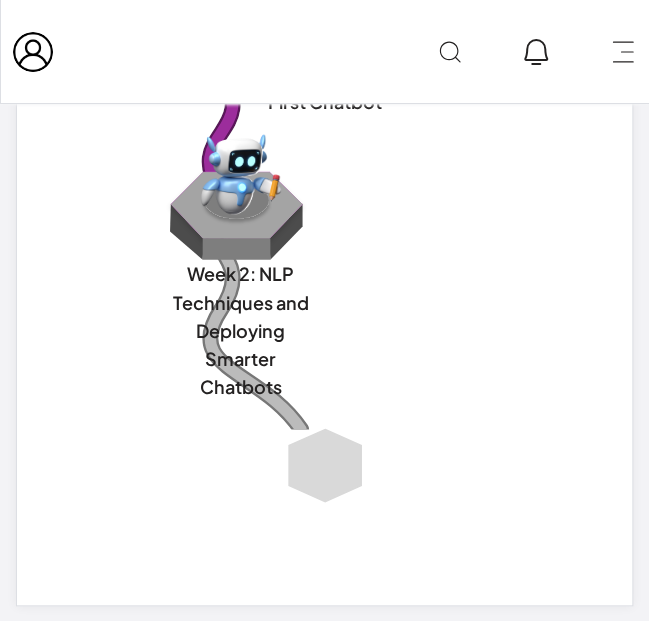 scroll, scrollTop: 669, scrollLeft: 0, axis: vertical 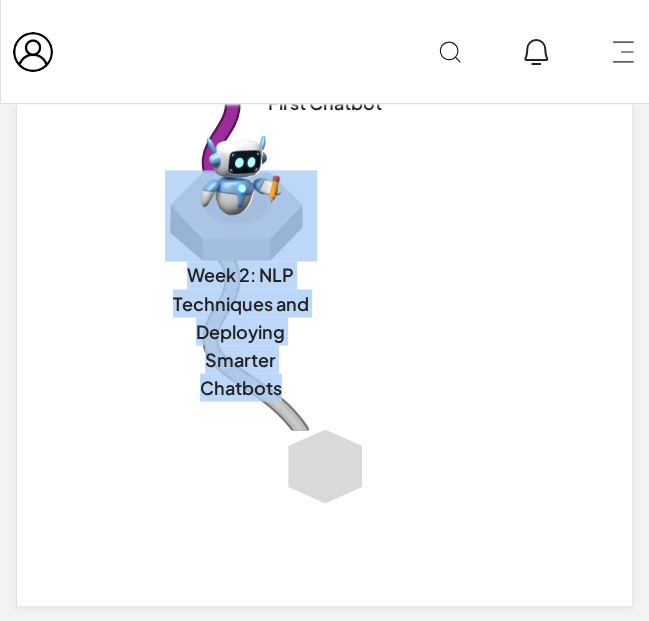drag, startPoint x: 103, startPoint y: 259, endPoint x: 323, endPoint y: 380, distance: 251.07967 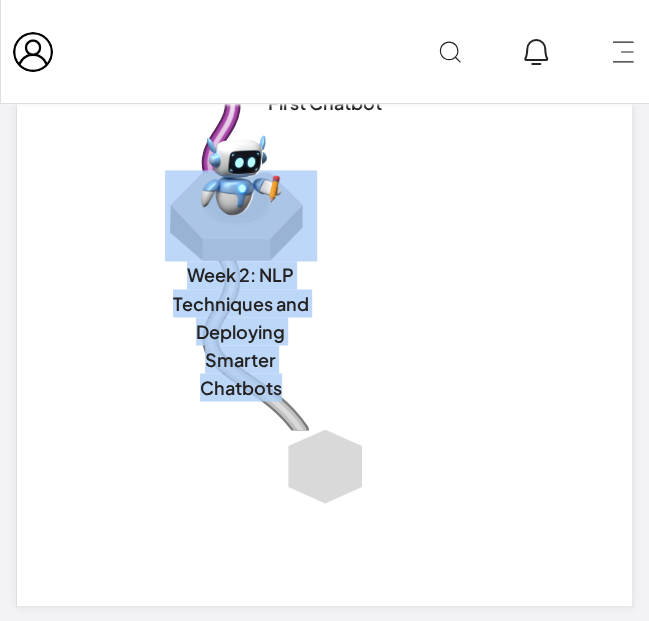 click on "30 Days Of Artificial Intelligence & Machine Learning 2  Modules 8  Lessons Week 1: Introduction to AI and Building Your First Chatbot Week 2: NLP Techniques and Deploying Smarter Chatbots" at bounding box center (324, 29) 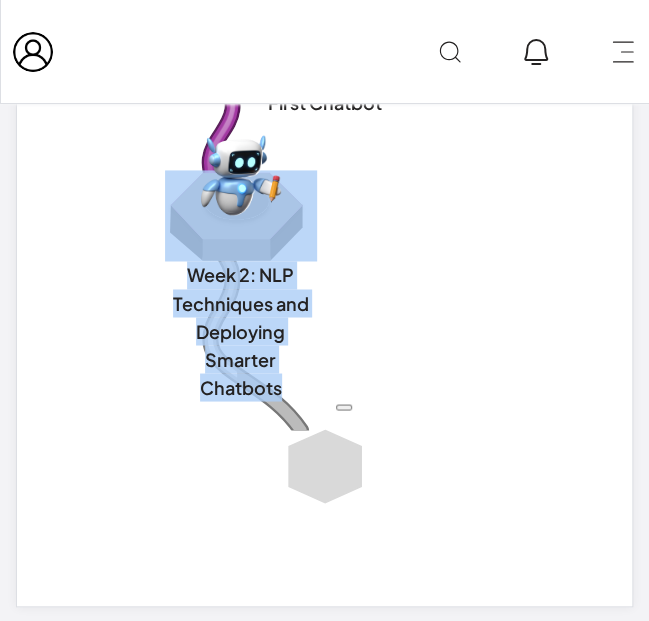 click on "Week 2: NLP Techniques and Deploying Smarter Chatbots" at bounding box center [325, 298] 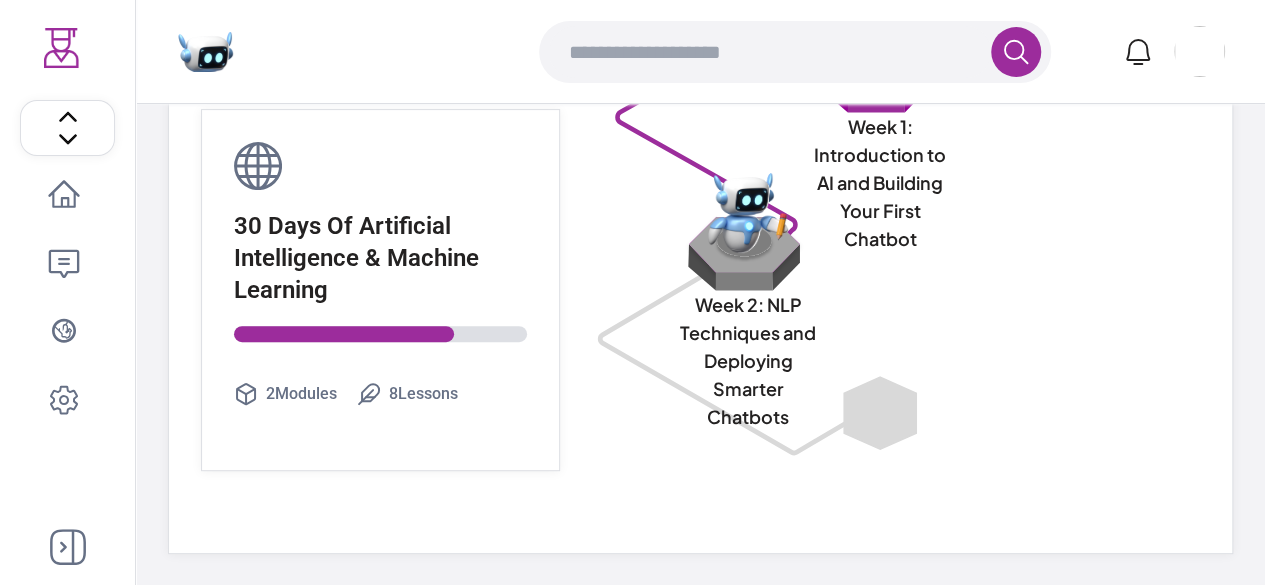 scroll, scrollTop: 0, scrollLeft: 0, axis: both 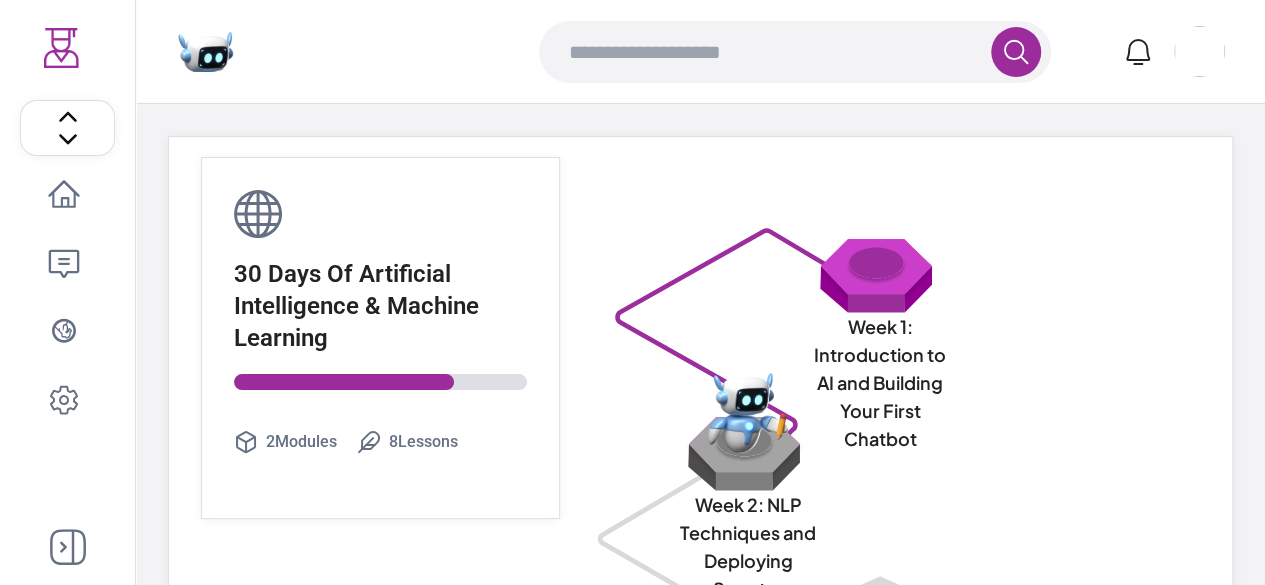 click at bounding box center [748, 413] 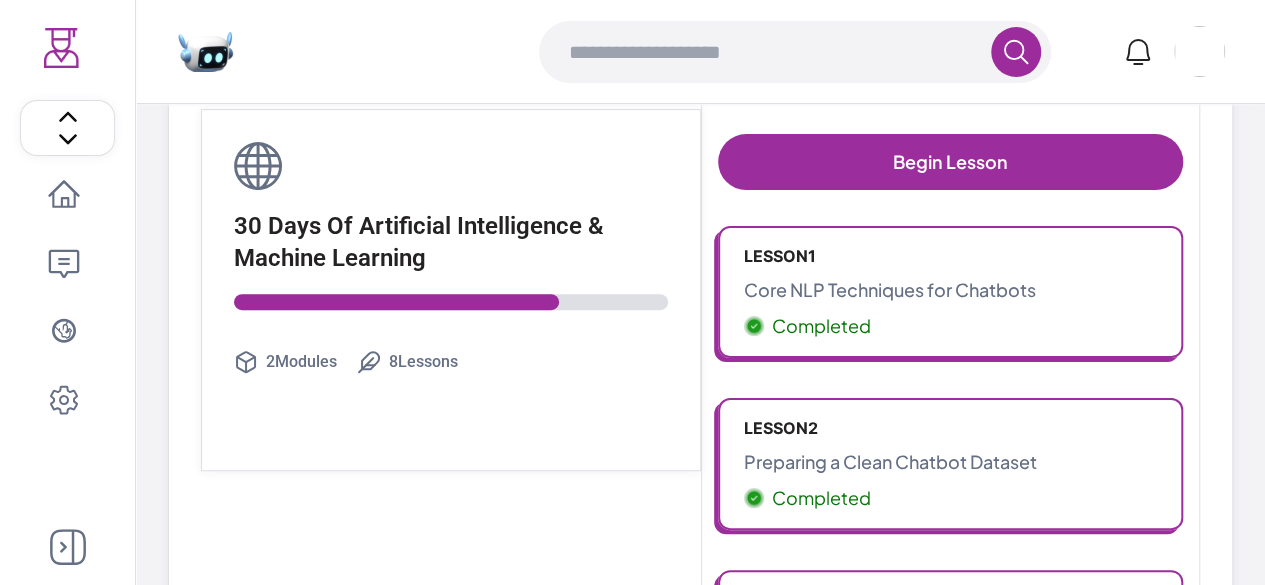 scroll, scrollTop: 302, scrollLeft: 0, axis: vertical 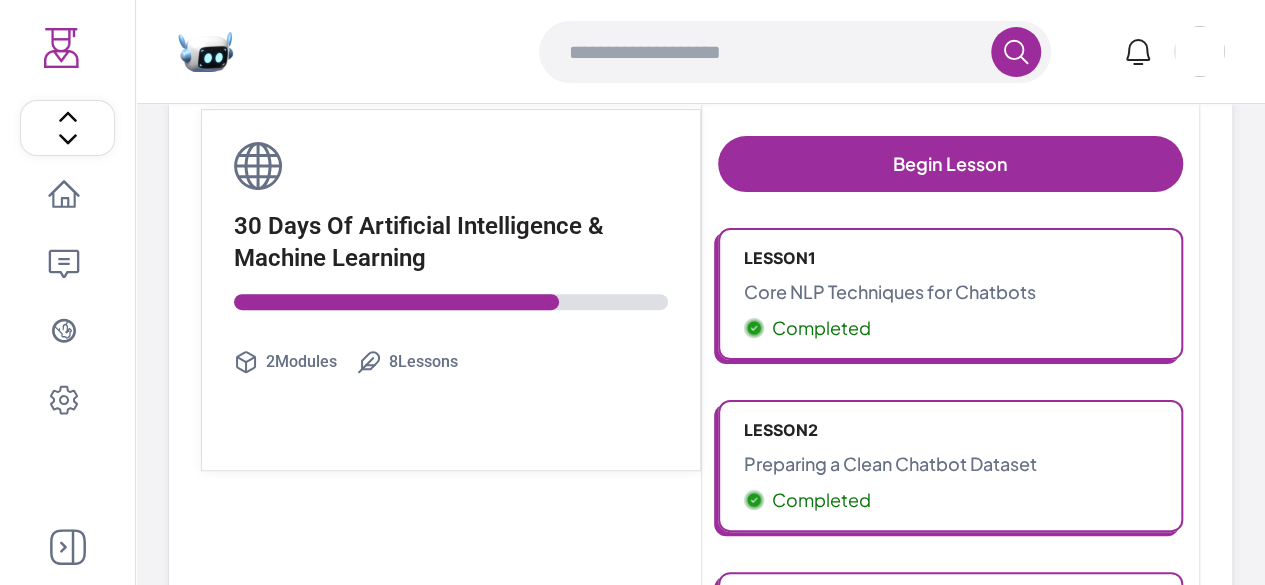 click on "Lesson  1" at bounding box center (951, 258) 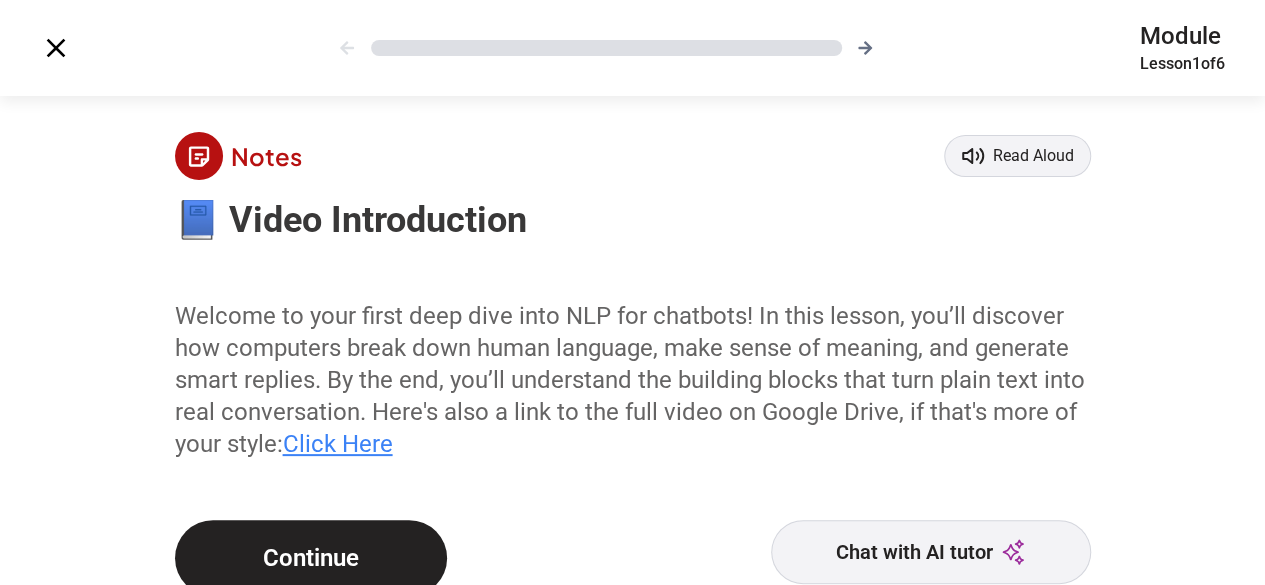 scroll, scrollTop: 42, scrollLeft: 0, axis: vertical 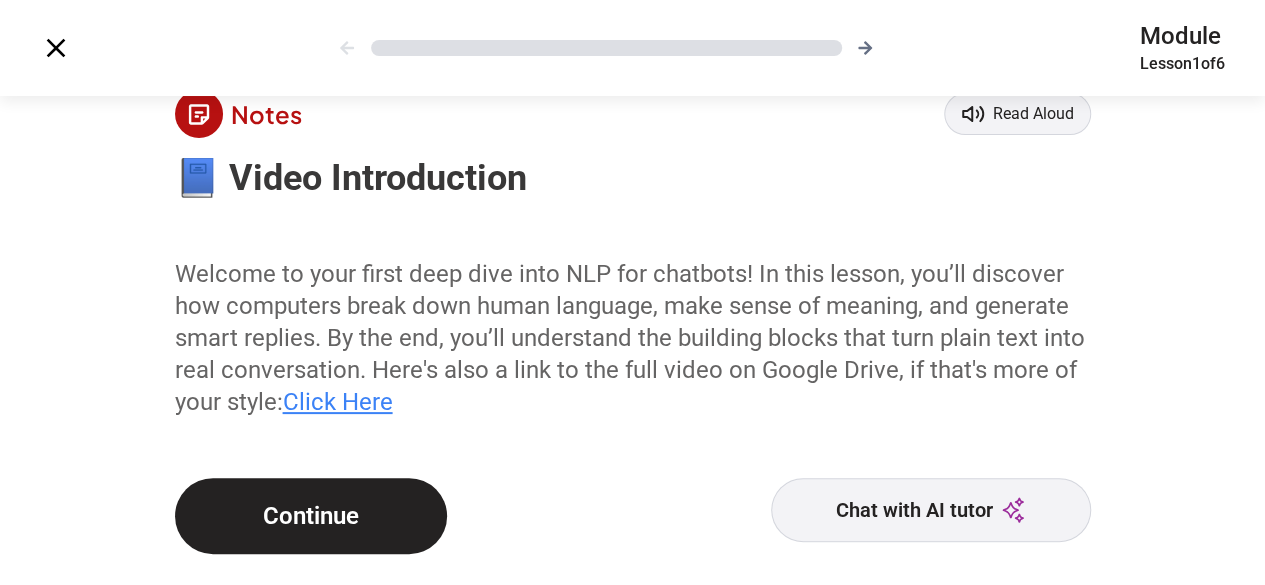 click on "Continue" at bounding box center (311, 516) 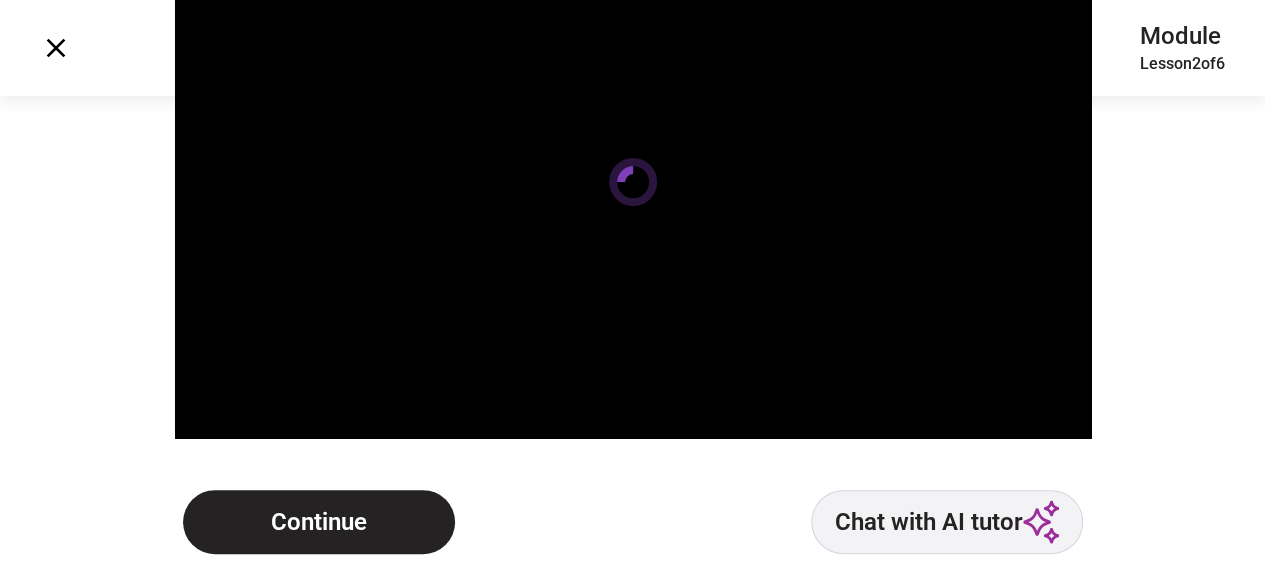 click on "Continue" at bounding box center [319, 522] 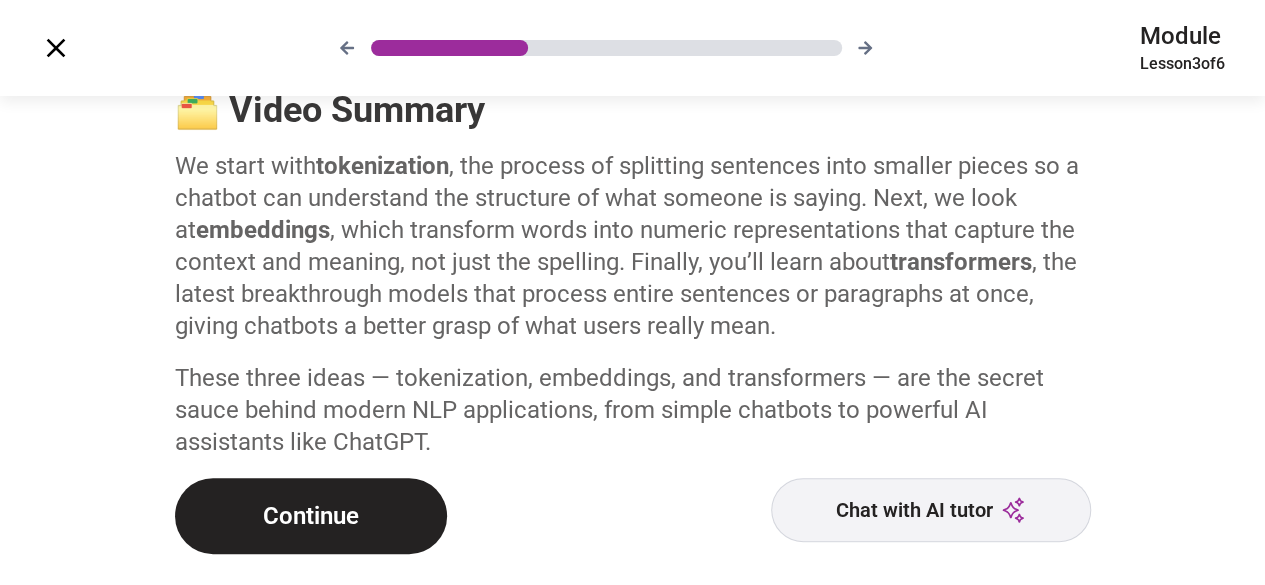 scroll, scrollTop: 0, scrollLeft: 0, axis: both 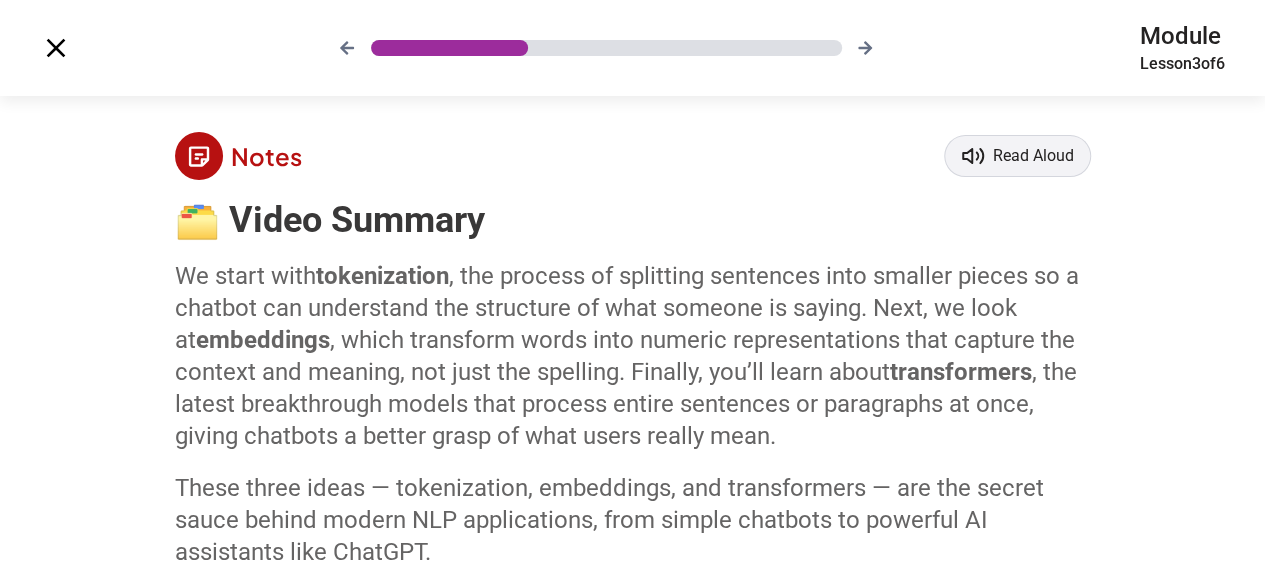 click 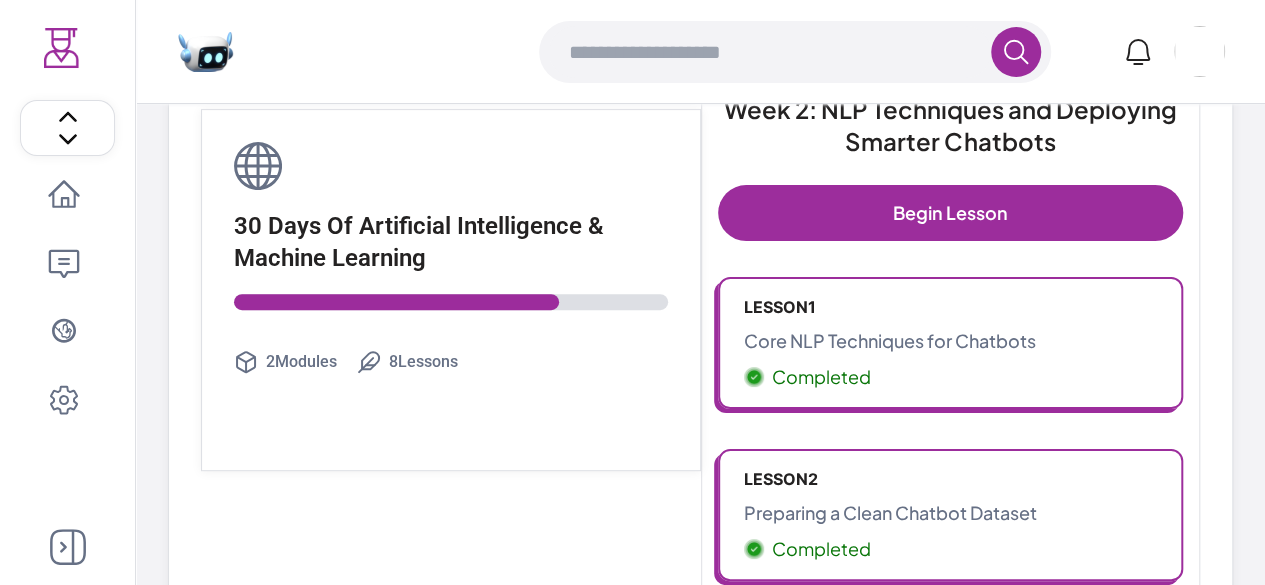 scroll, scrollTop: 0, scrollLeft: 0, axis: both 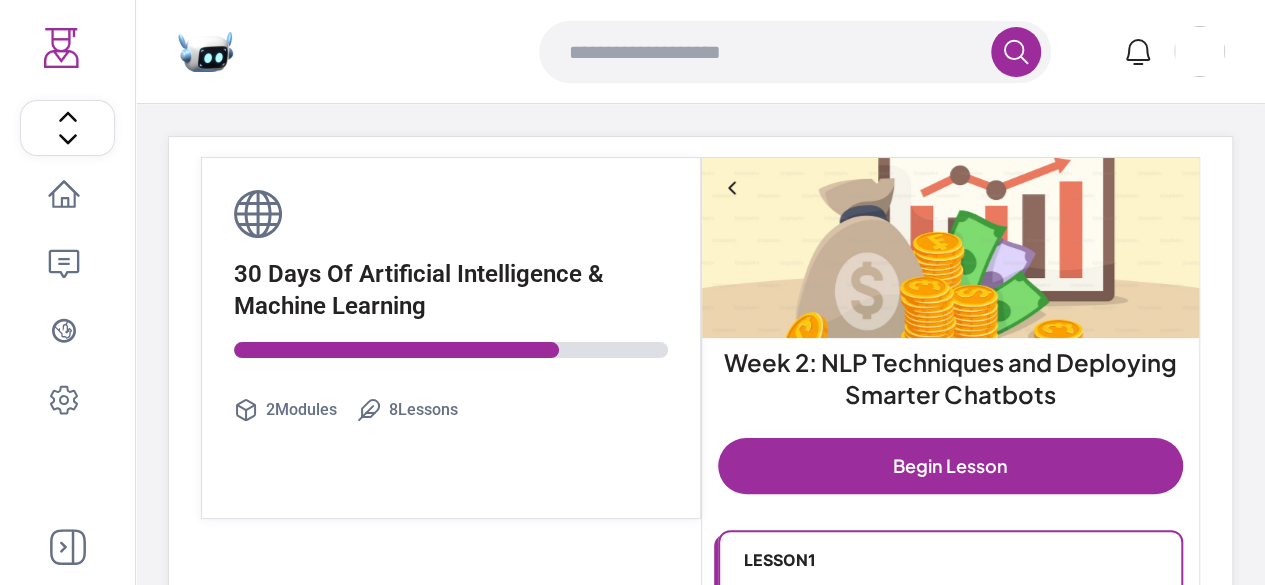click 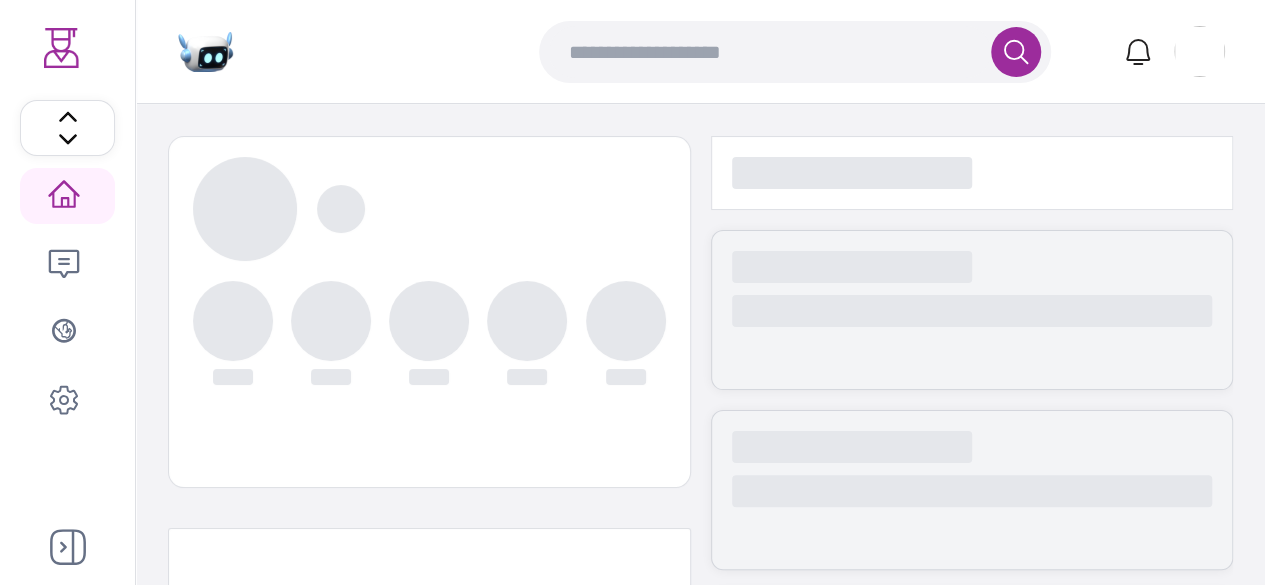 click 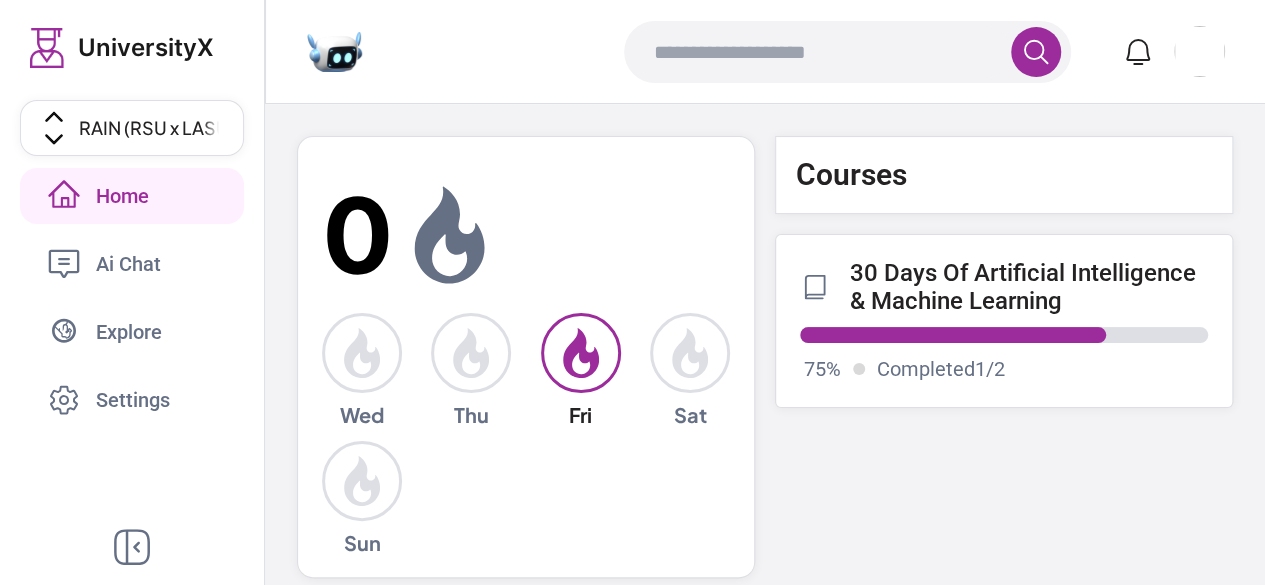 click 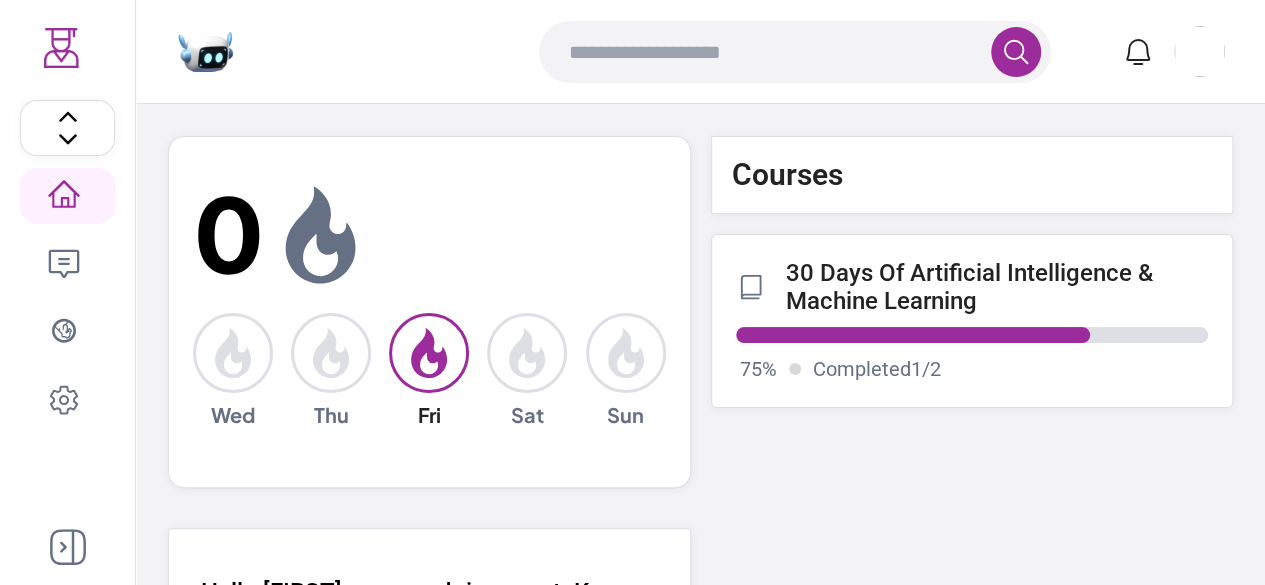 click on "Courses   30 Days Of Artificial Intelligence & Machine Learning 75 % Completed  1 / 2" at bounding box center [972, 428] 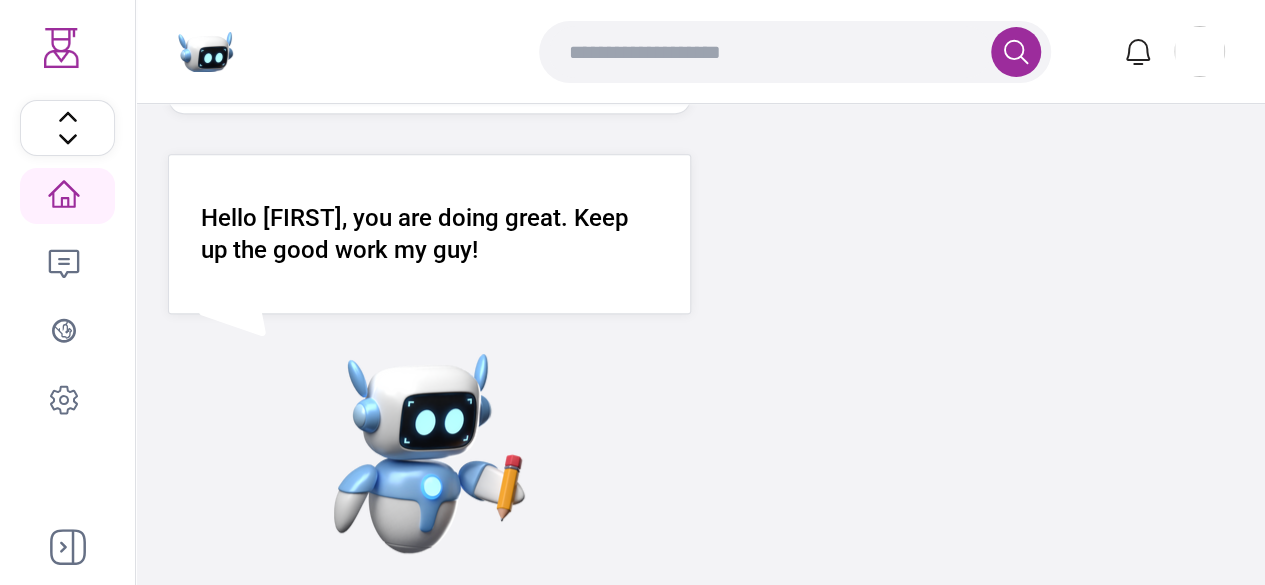 scroll, scrollTop: 0, scrollLeft: 0, axis: both 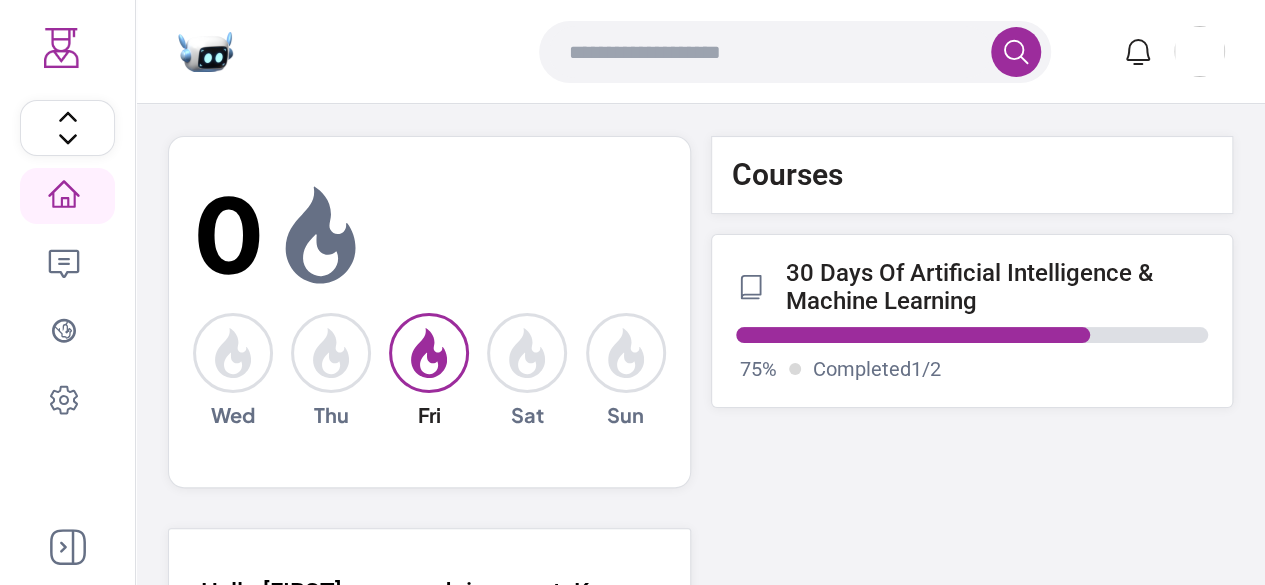 click on "Courses   30 Days Of Artificial Intelligence & Machine Learning 75 % Completed  1 / 2" at bounding box center [972, 428] 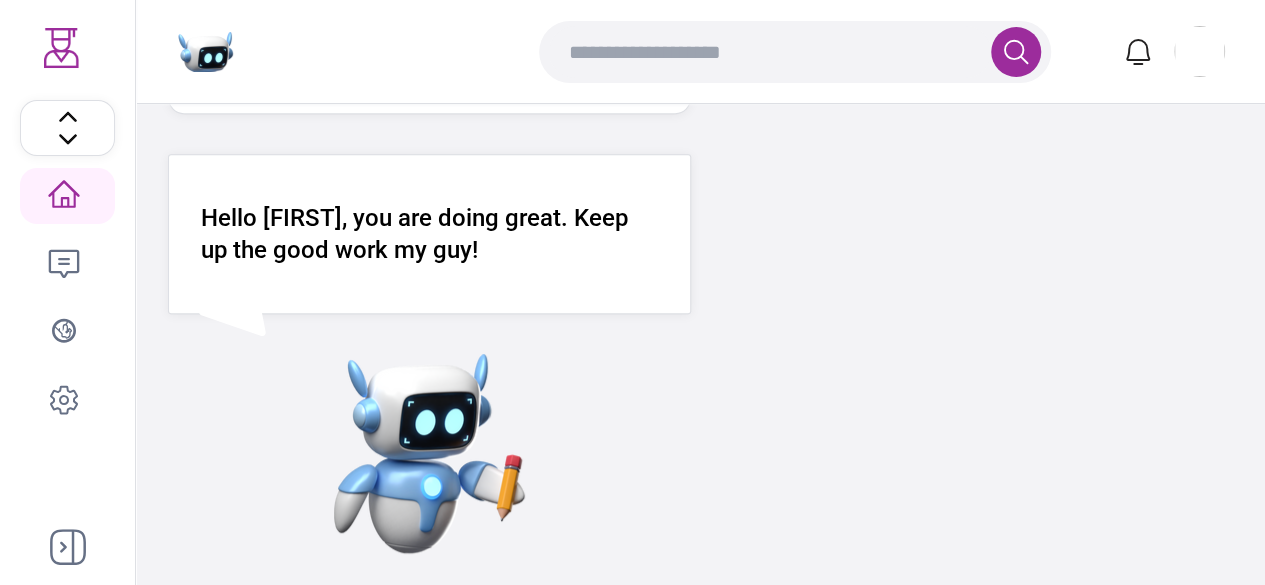 scroll, scrollTop: 0, scrollLeft: 0, axis: both 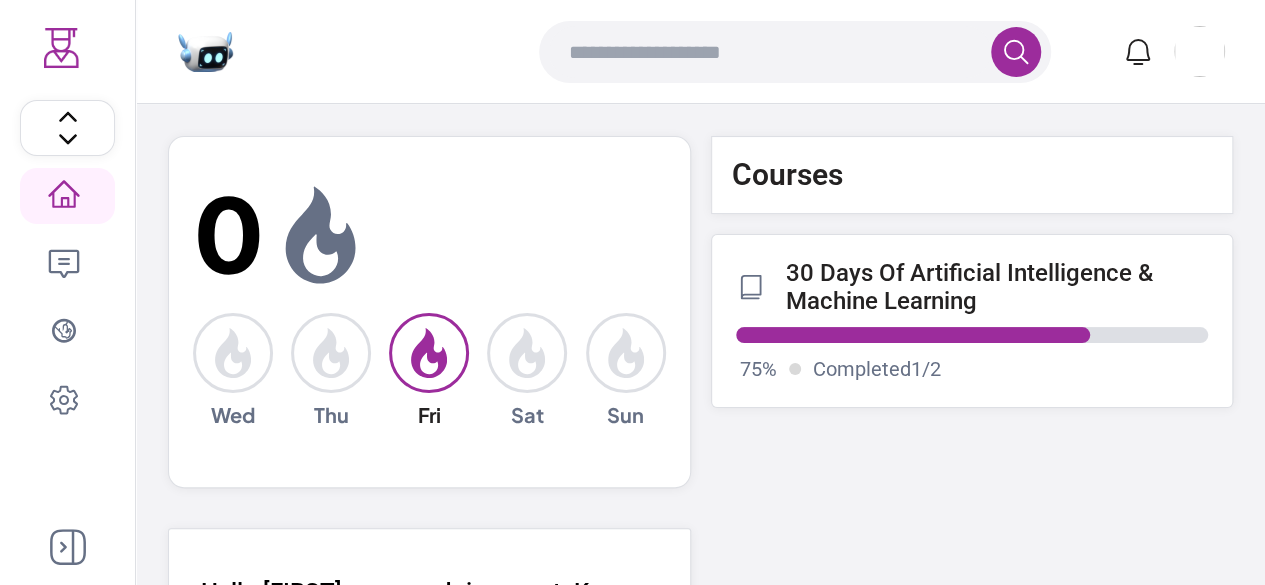 click on "0     Wed   Thu   Fri   Sat   Sun Hello Aliya, you are doing great. Keep up the good work my guy!" at bounding box center (429, 532) 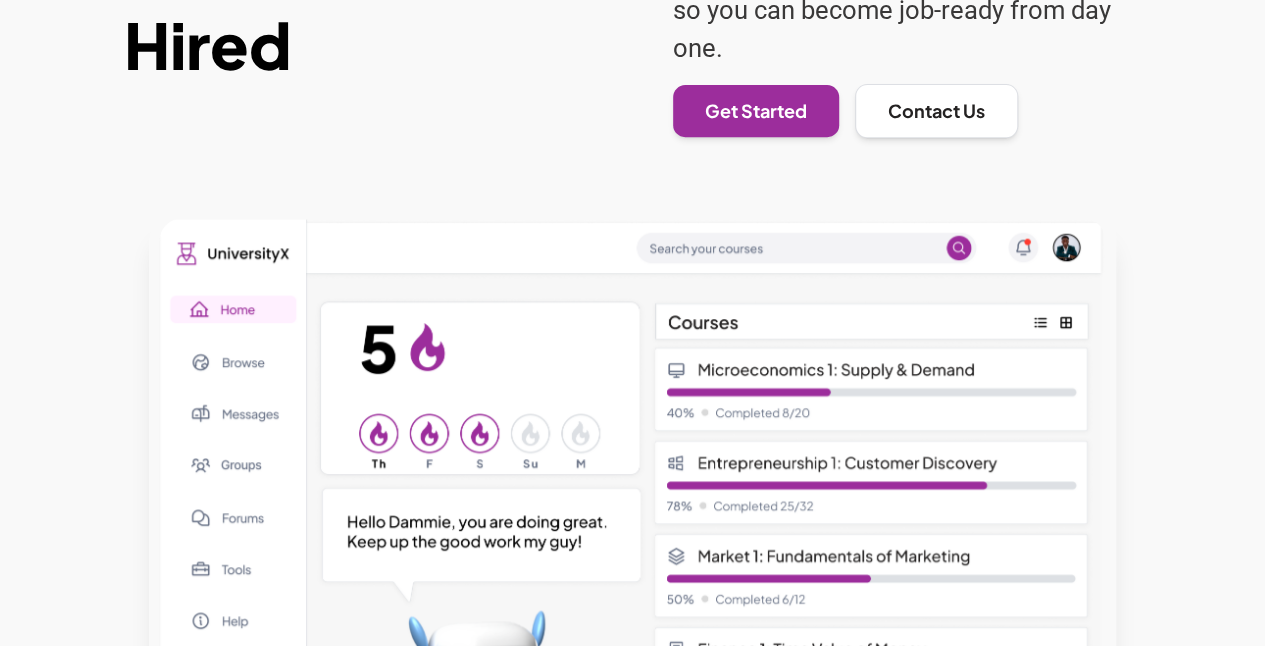 scroll, scrollTop: 0, scrollLeft: 0, axis: both 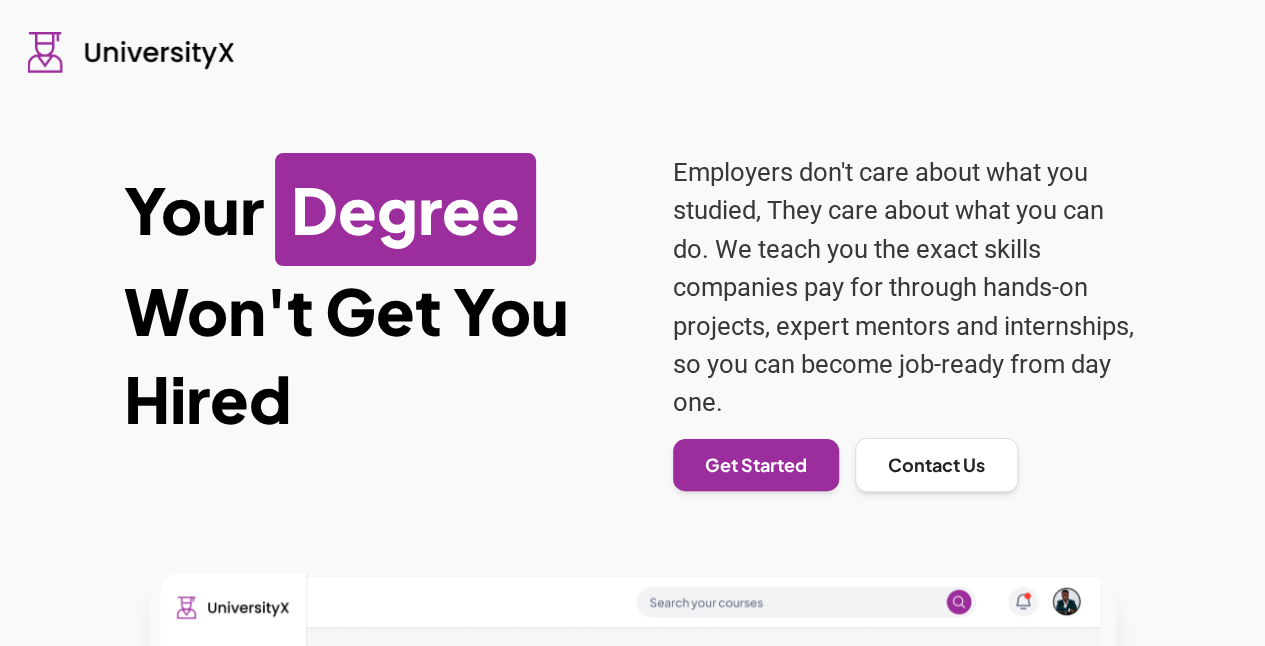 click on "Employers don't care about what you studied, They care about what you can do. We teach you the exact skills companies pay for through hands-on projects, expert mentors and internships, so you can become job-ready from day one." at bounding box center [907, 287] 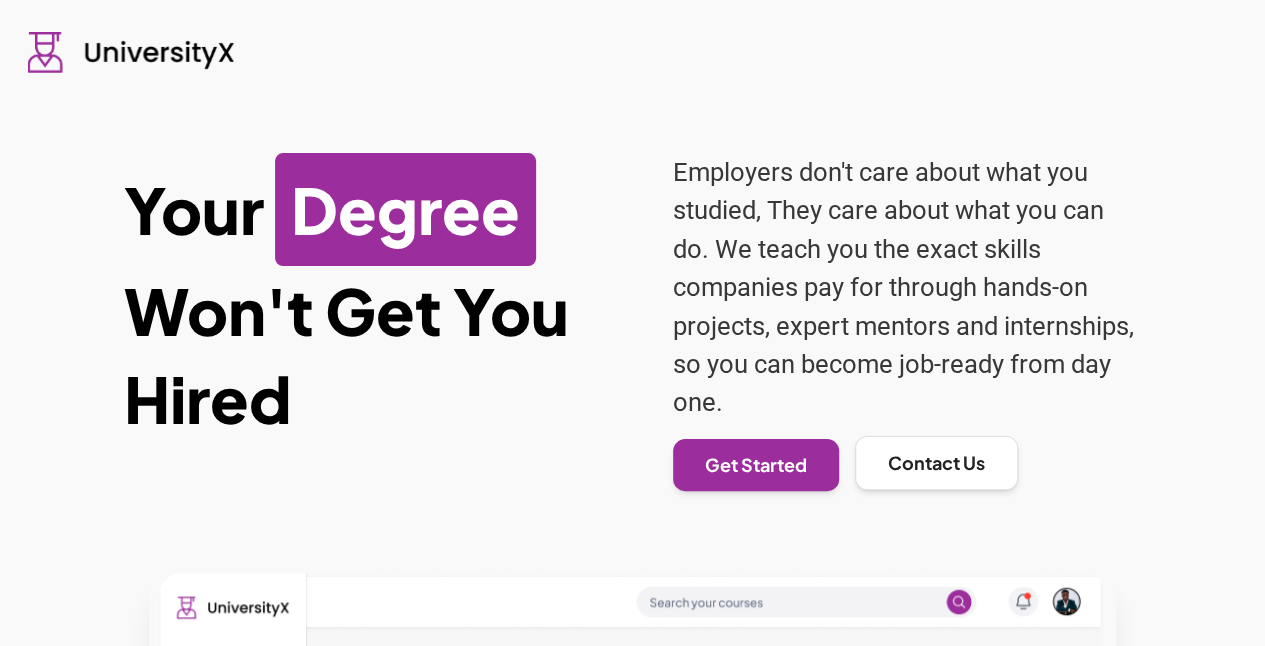 click on "Contact Us" at bounding box center [936, 463] 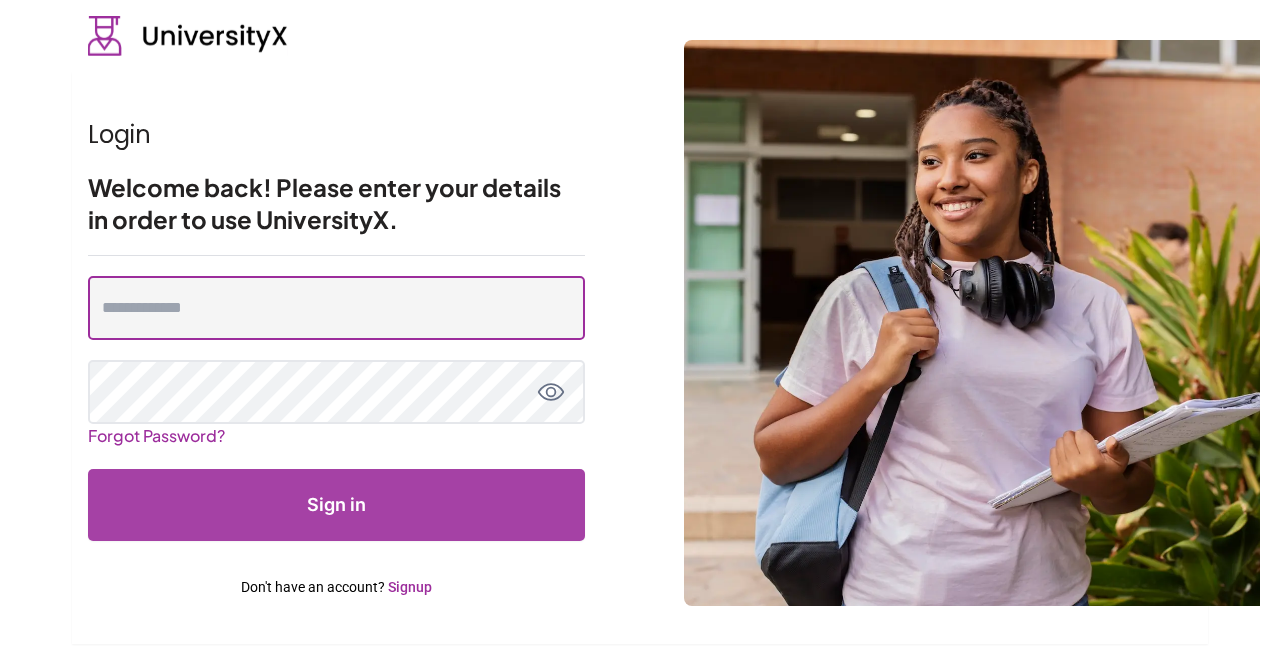 type on "**********" 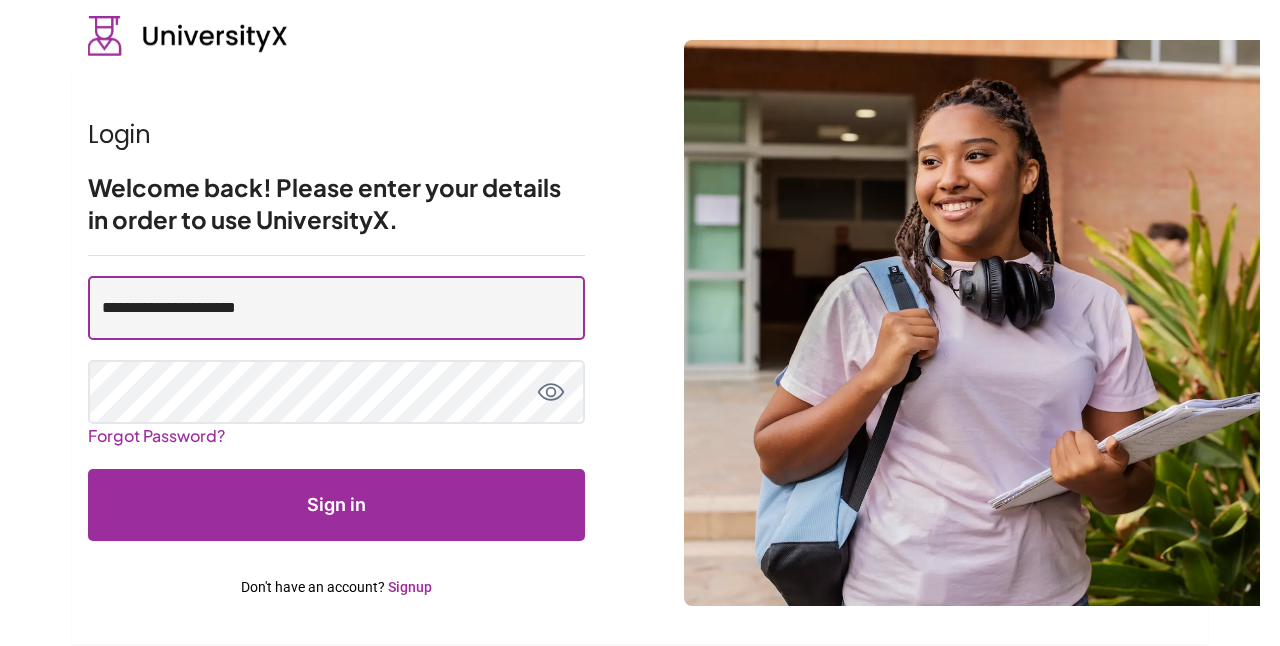click on "**********" at bounding box center [336, 308] 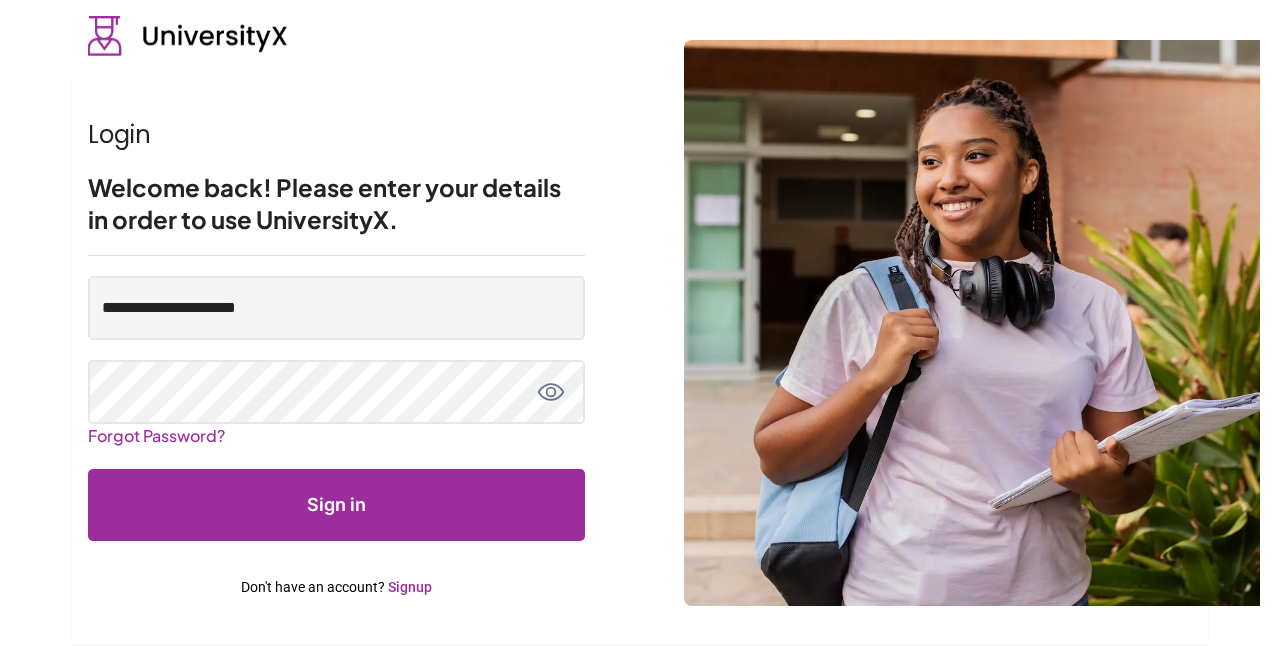 click on "Sign in" at bounding box center (336, 505) 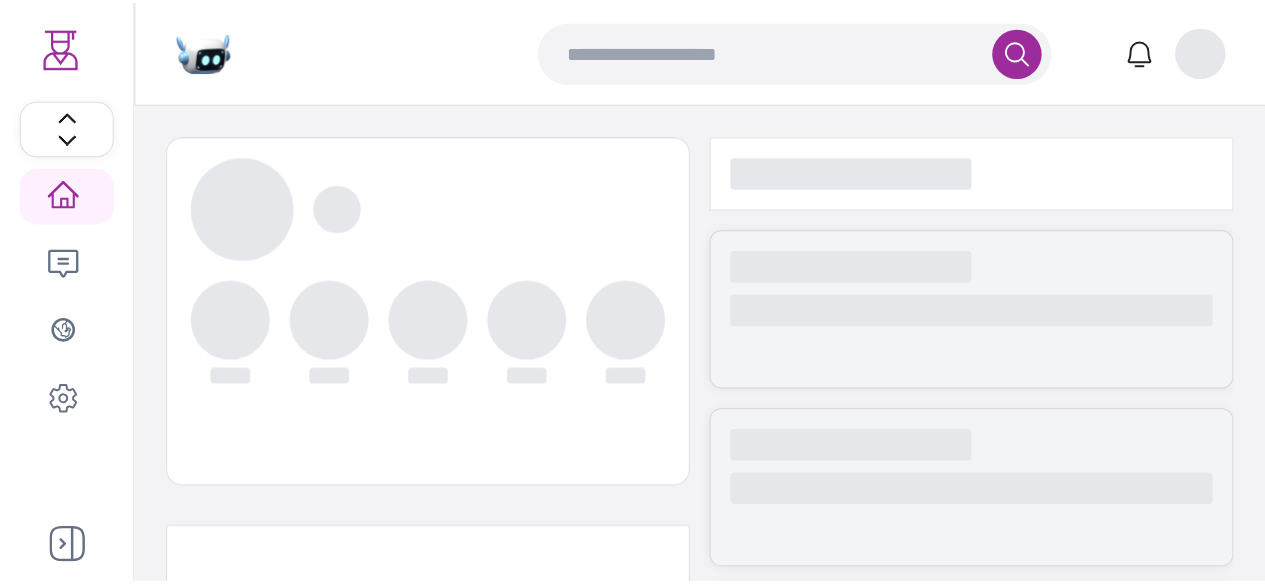 scroll, scrollTop: 0, scrollLeft: 0, axis: both 